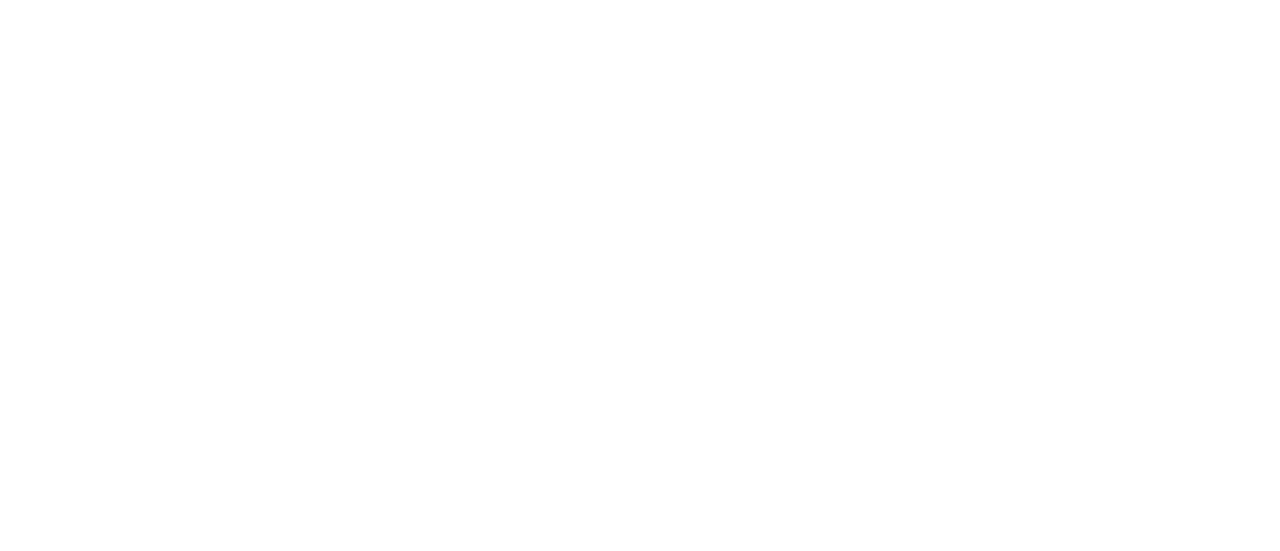 scroll, scrollTop: 0, scrollLeft: 0, axis: both 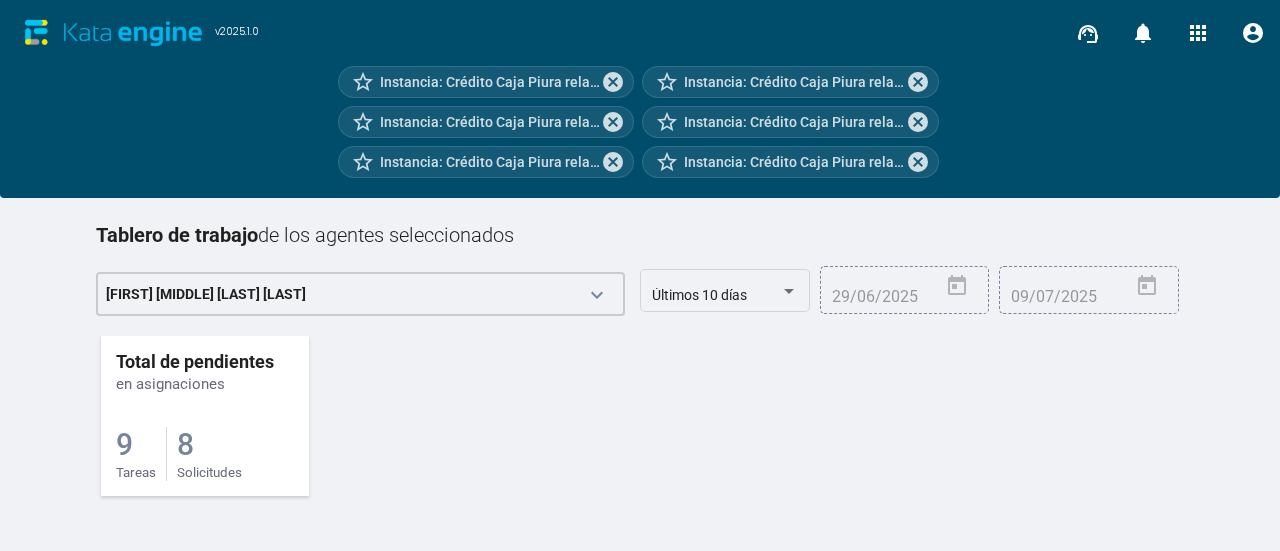 click on "Solicitudes" at bounding box center (136, 472) 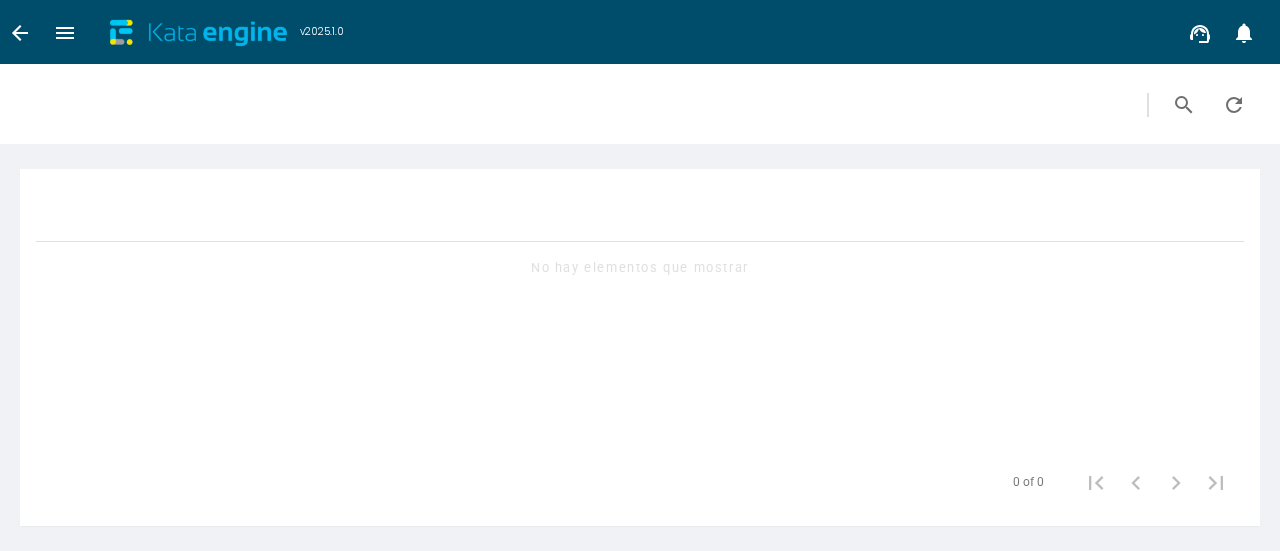 scroll, scrollTop: 0, scrollLeft: 0, axis: both 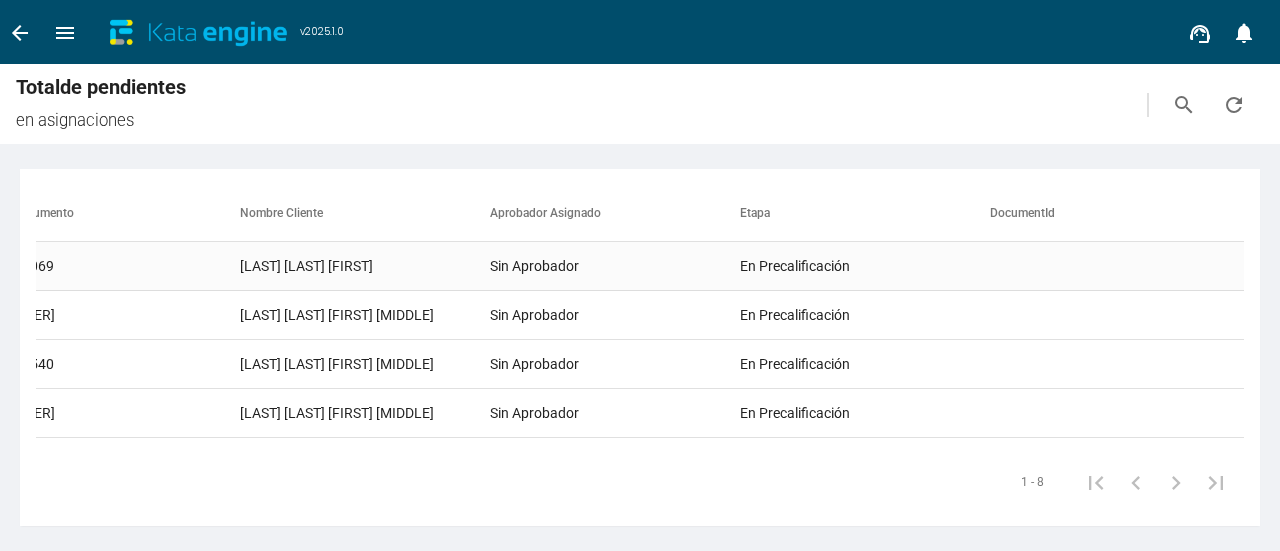 click on "[LAST] [LAST] [FIRST]" at bounding box center [365, 266] 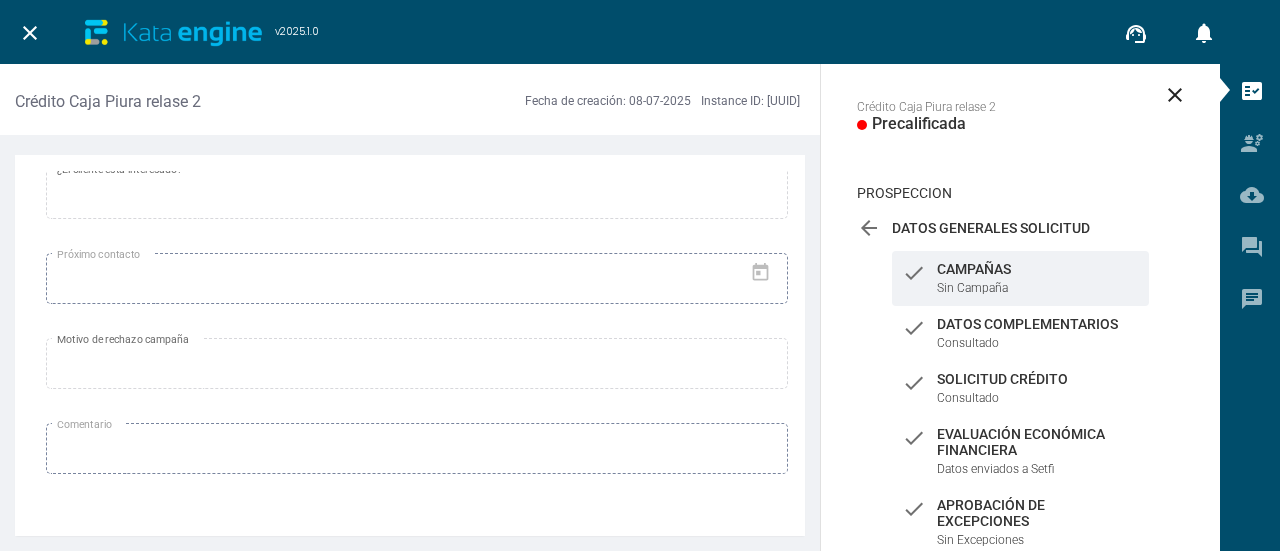 scroll, scrollTop: 1634, scrollLeft: 0, axis: vertical 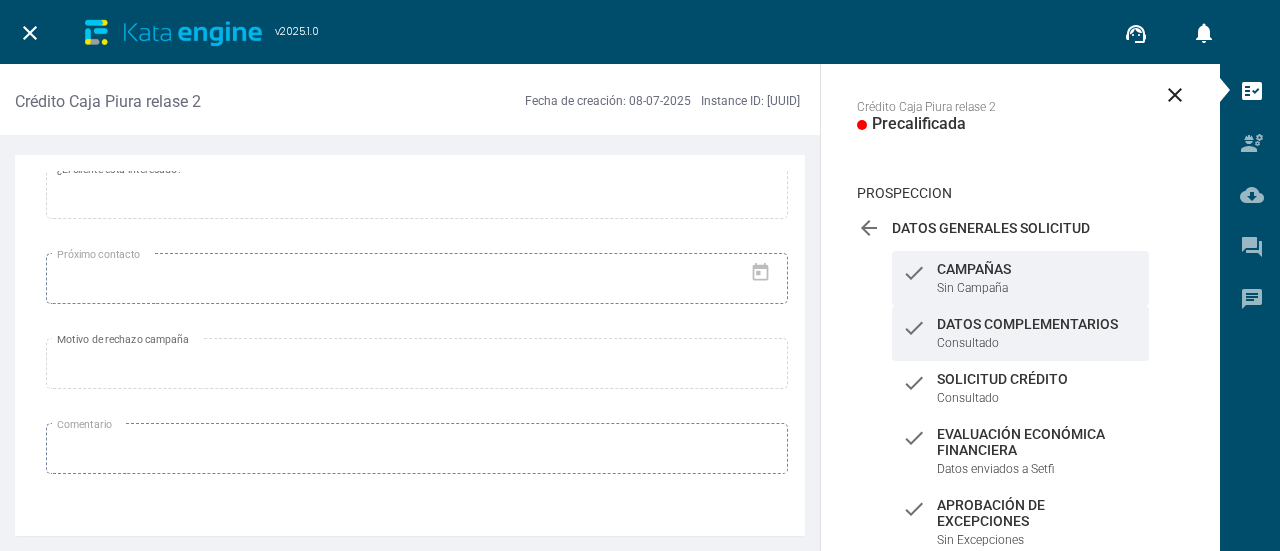 click on "check Datos Complementarios Consultado" at bounding box center (1020, 278) 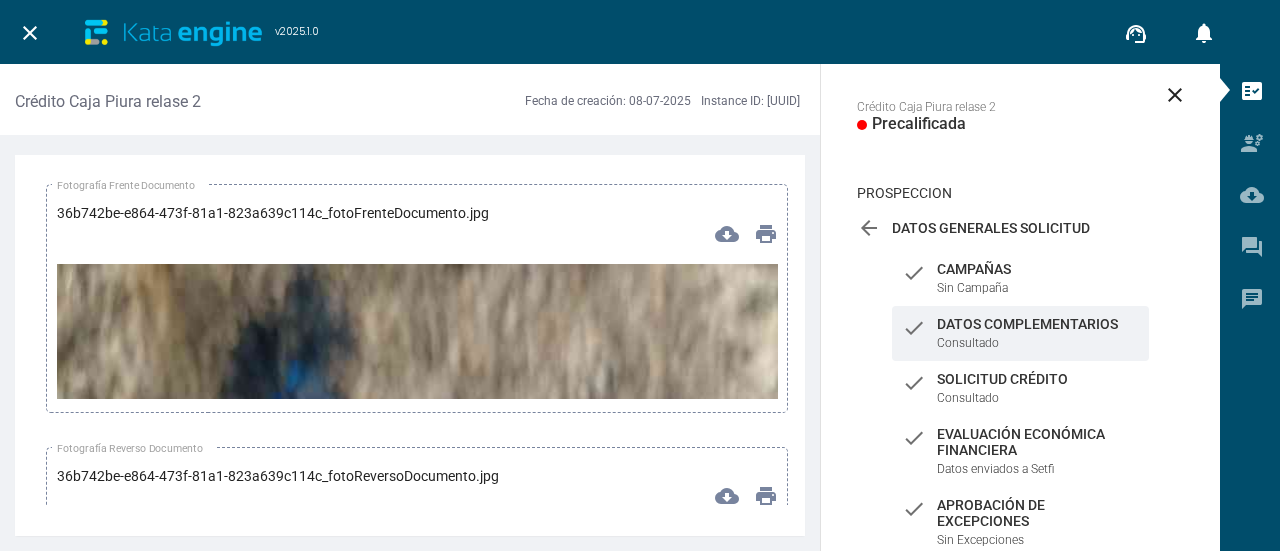 scroll, scrollTop: 5800, scrollLeft: 0, axis: vertical 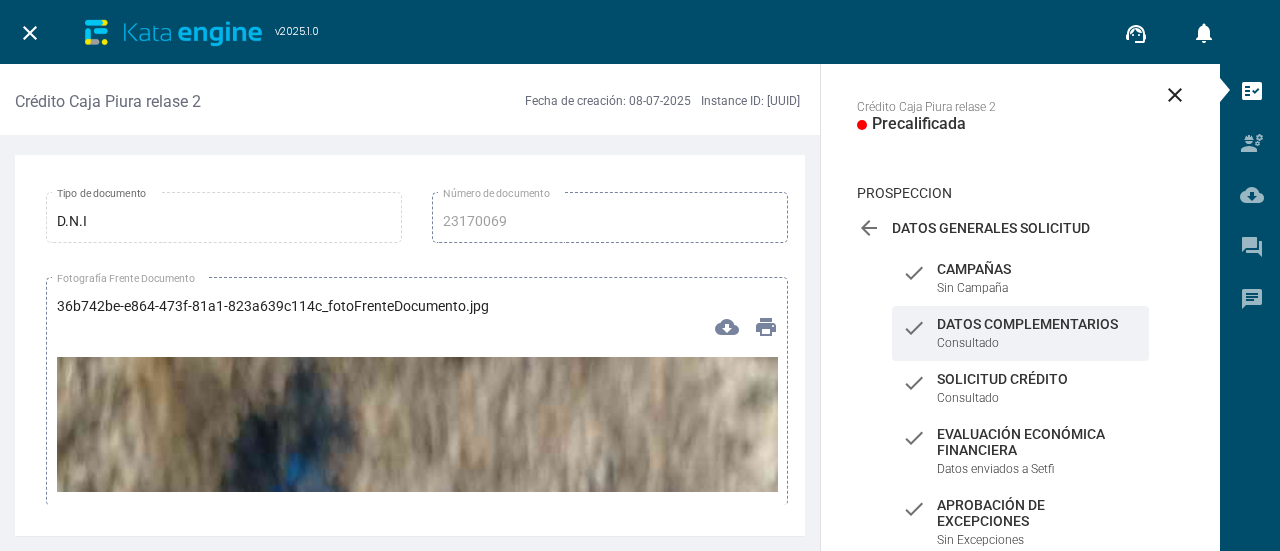 click at bounding box center [417, 998] 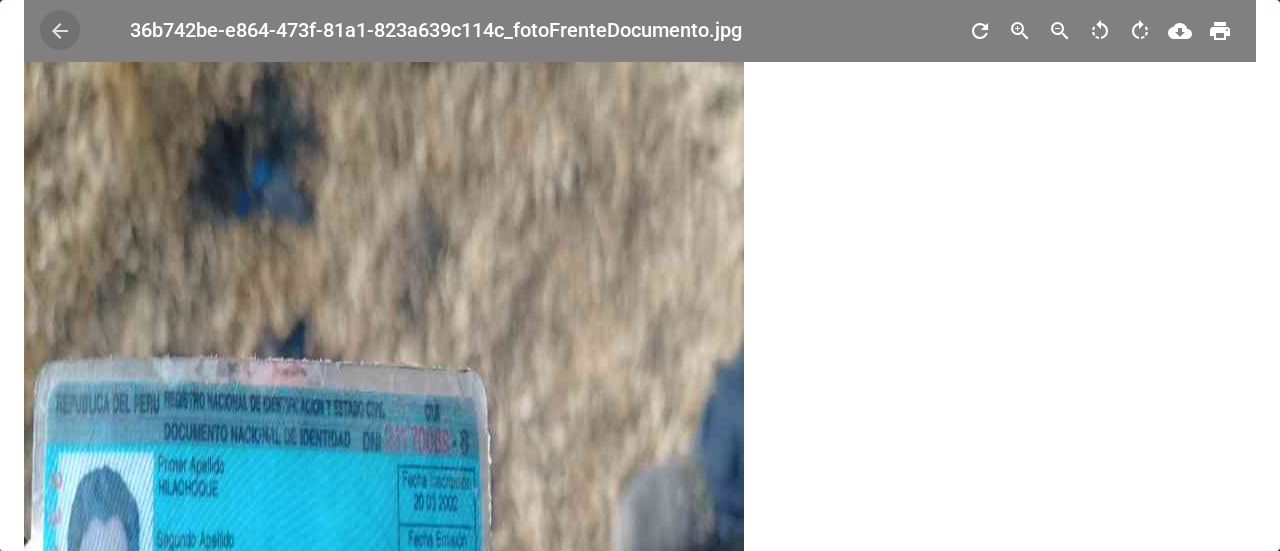 scroll, scrollTop: 0, scrollLeft: 0, axis: both 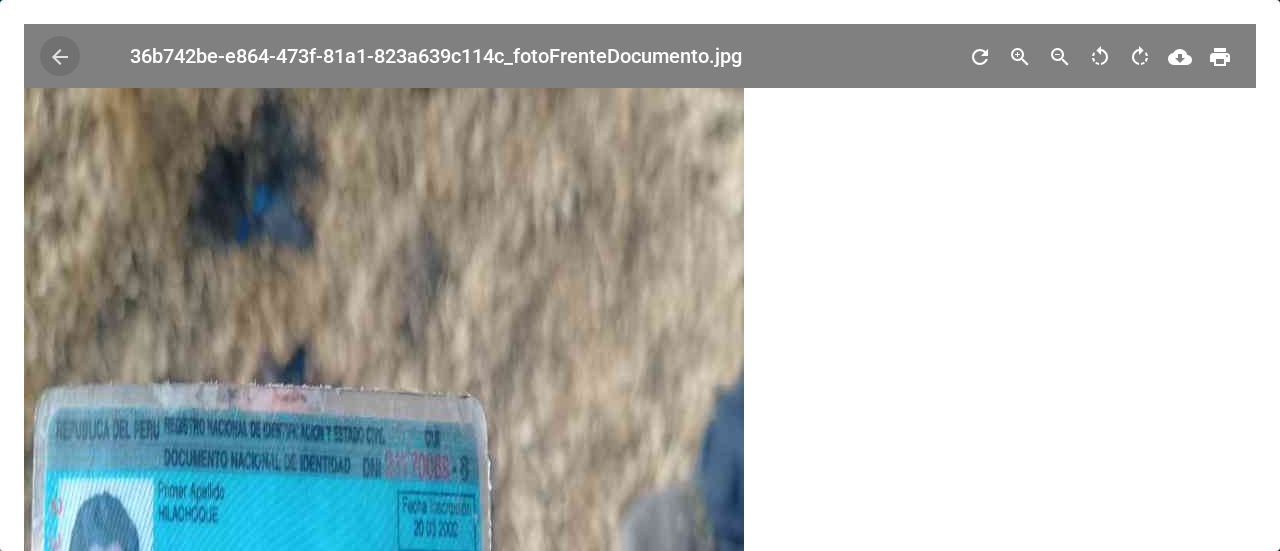 click on "arrow_back" at bounding box center [60, 56] 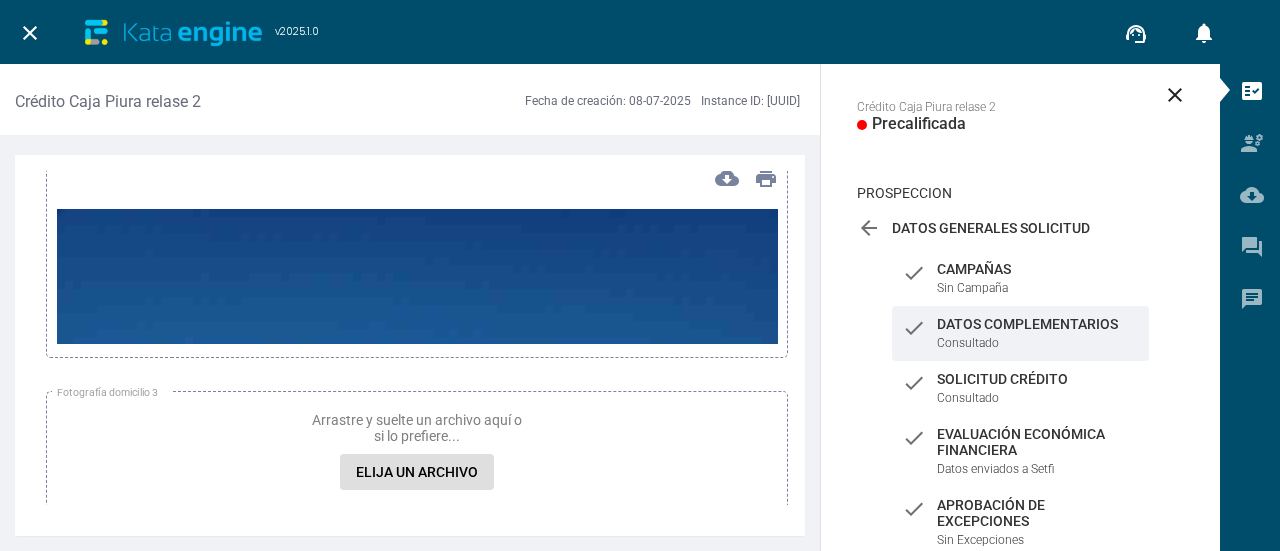 scroll, scrollTop: 8300, scrollLeft: 0, axis: vertical 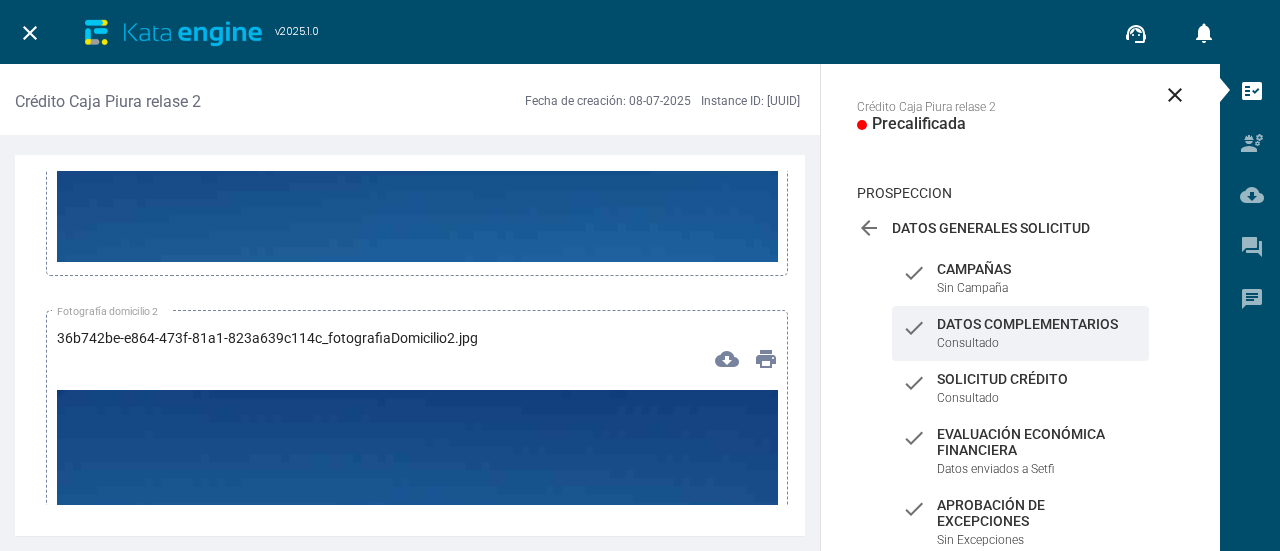 click at bounding box center [417, 768] 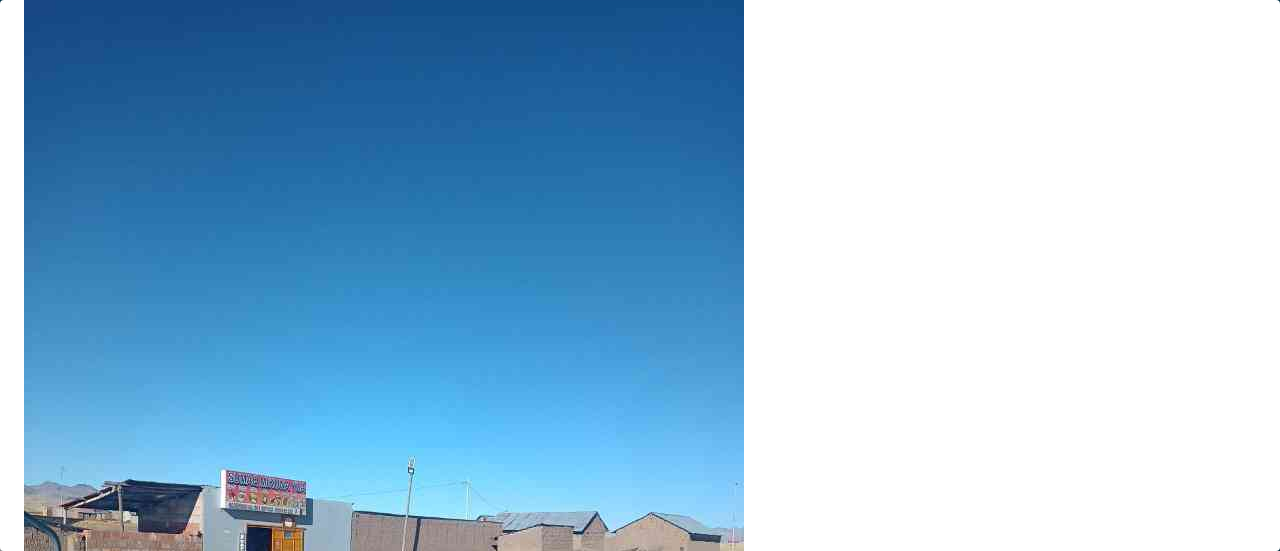 scroll, scrollTop: 0, scrollLeft: 0, axis: both 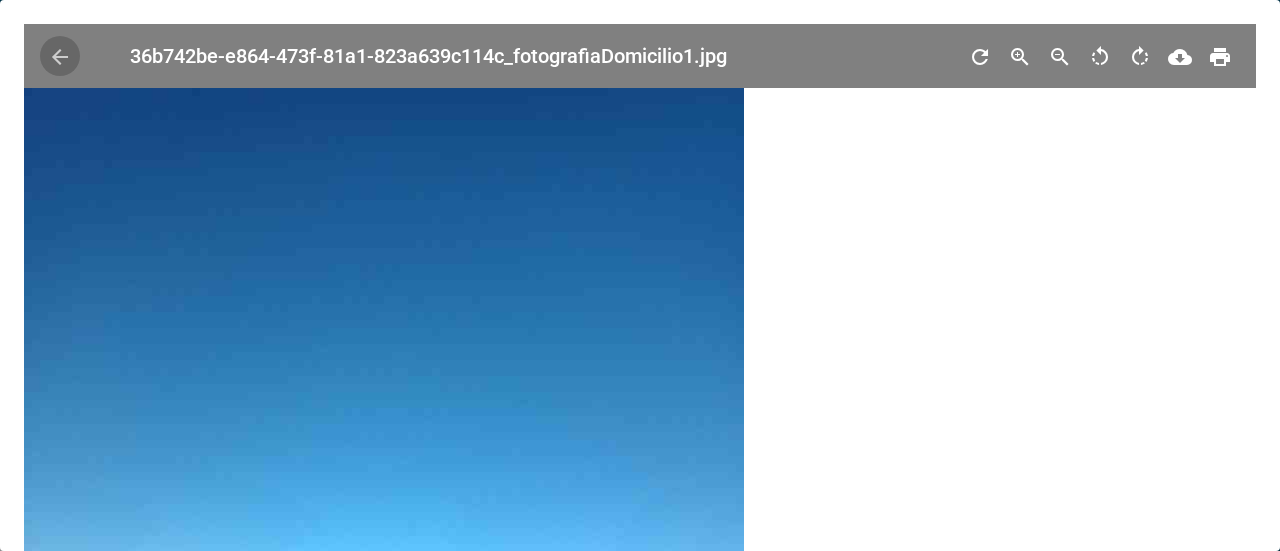 click on "arrow_back" at bounding box center [60, 57] 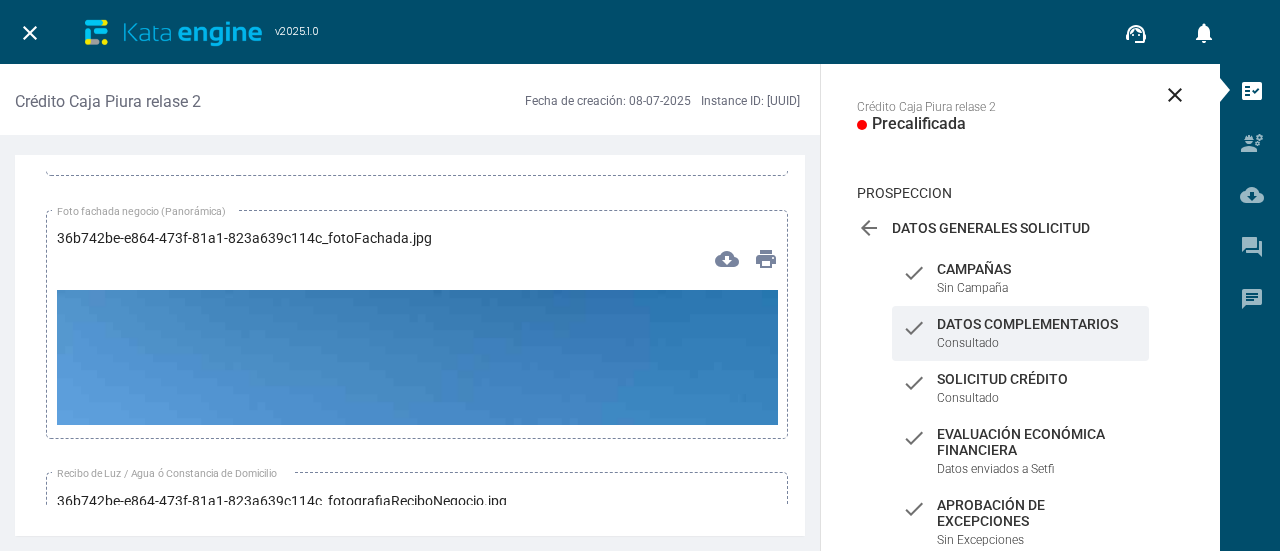 scroll, scrollTop: 13300, scrollLeft: 0, axis: vertical 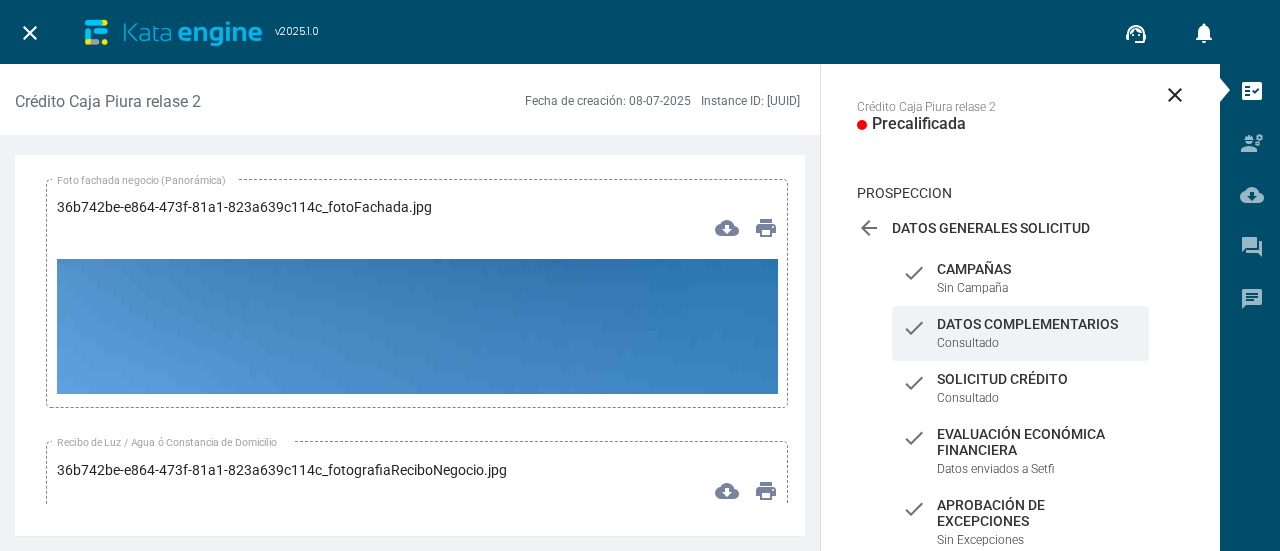 click at bounding box center (417, 900) 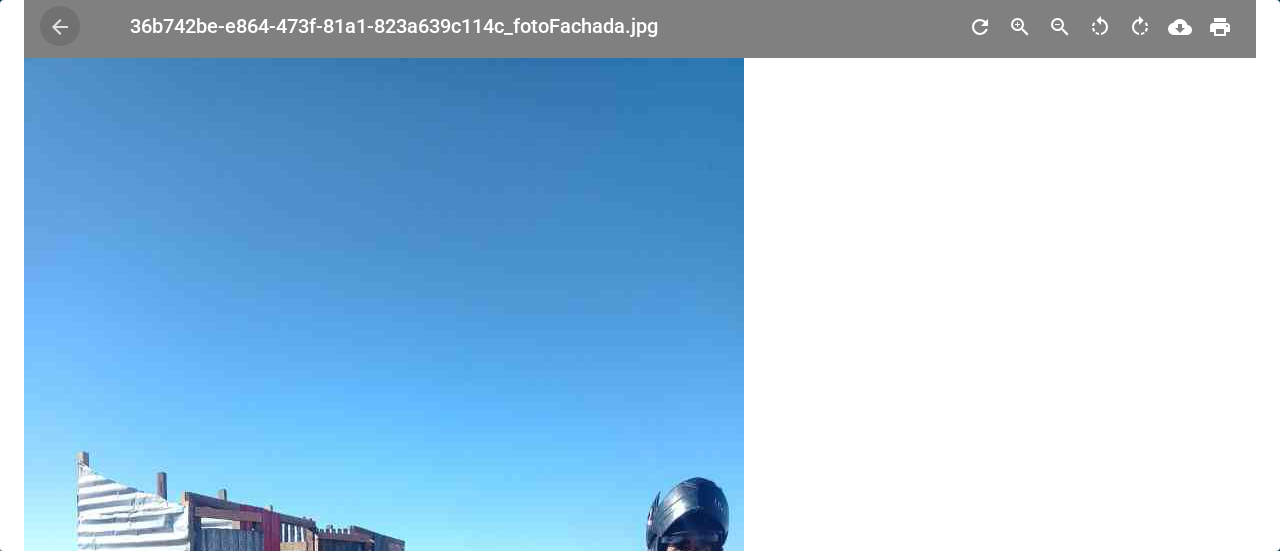 scroll, scrollTop: 0, scrollLeft: 0, axis: both 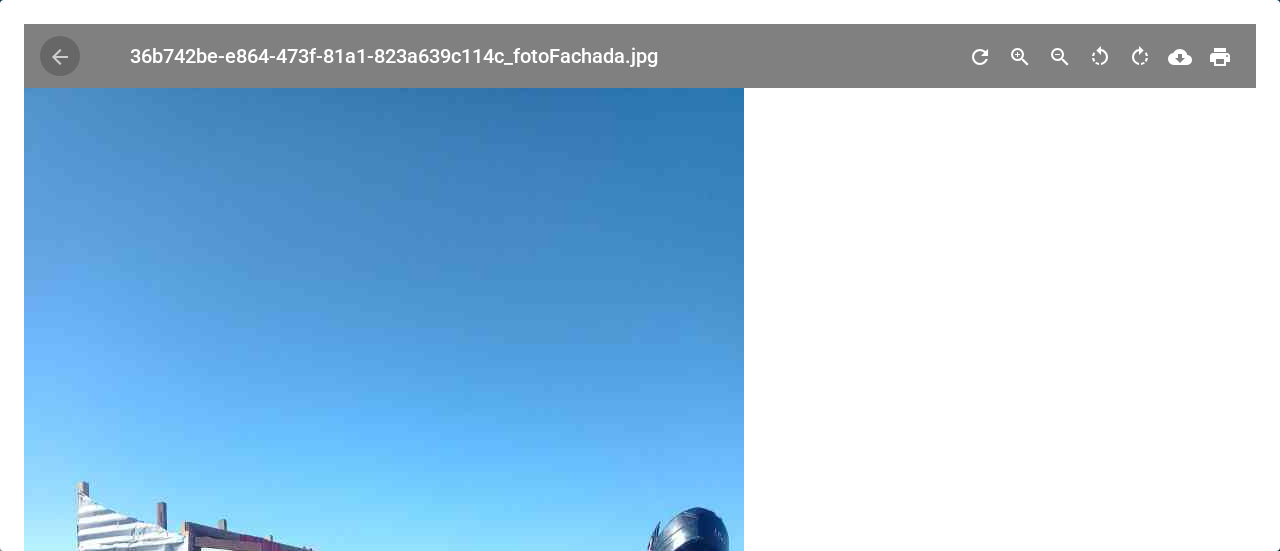 click on "arrow_back" at bounding box center (60, 57) 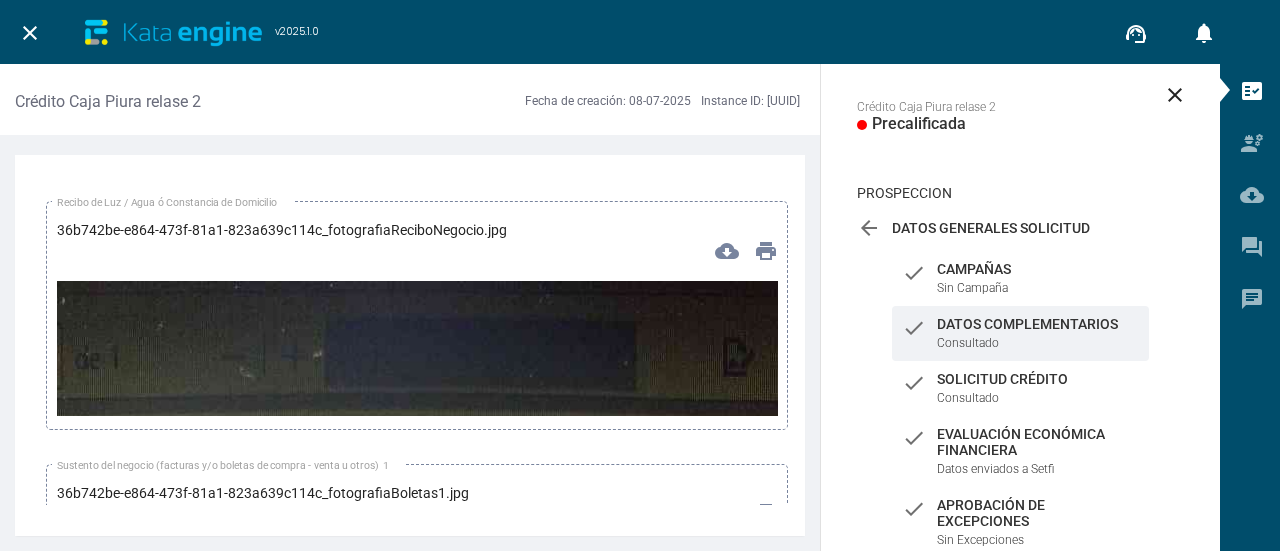 scroll, scrollTop: 13600, scrollLeft: 0, axis: vertical 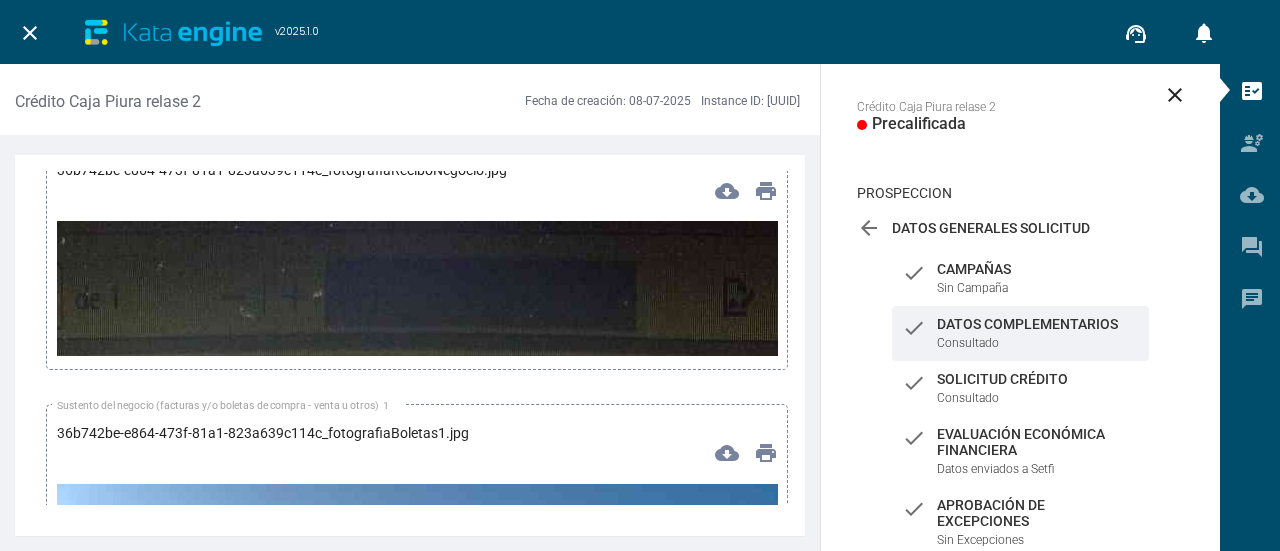 click at bounding box center (417, 862) 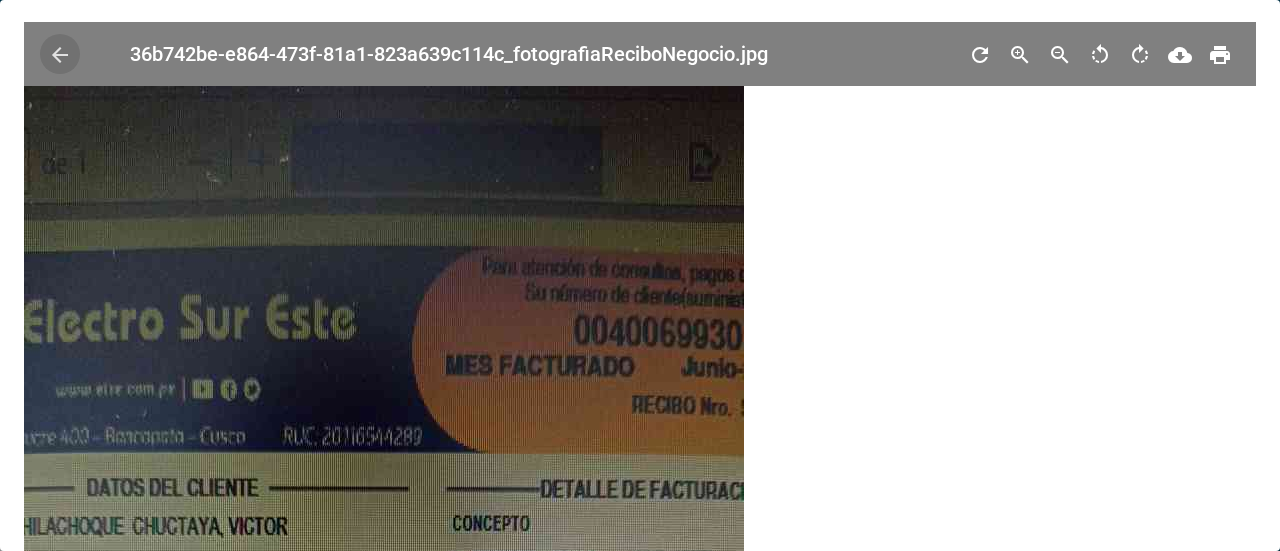 scroll, scrollTop: 0, scrollLeft: 0, axis: both 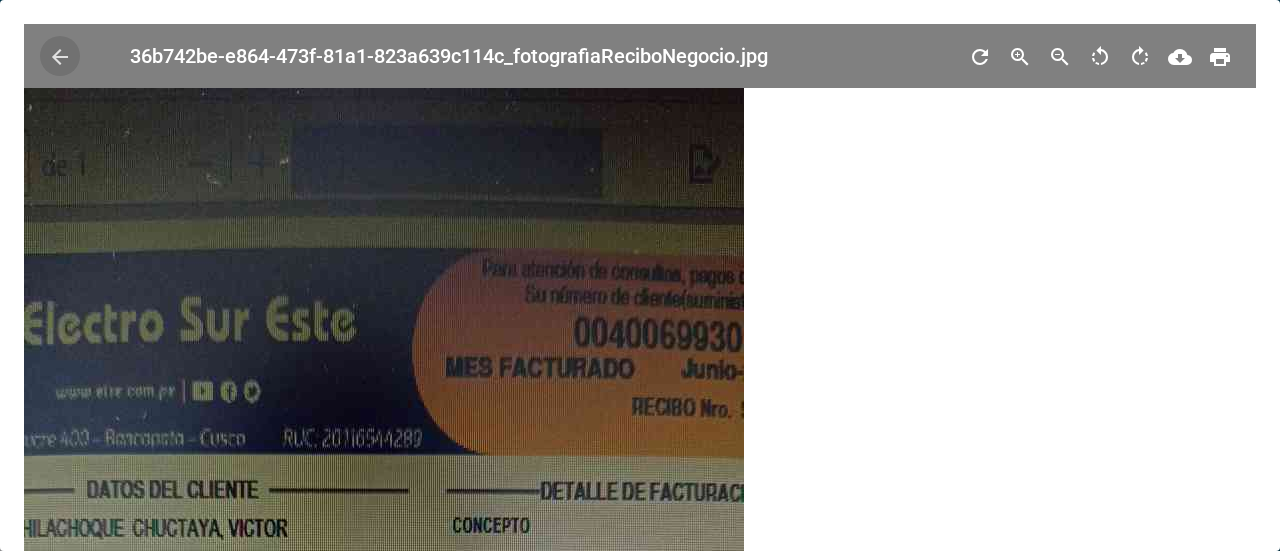 click on "arrow_back" at bounding box center [60, 56] 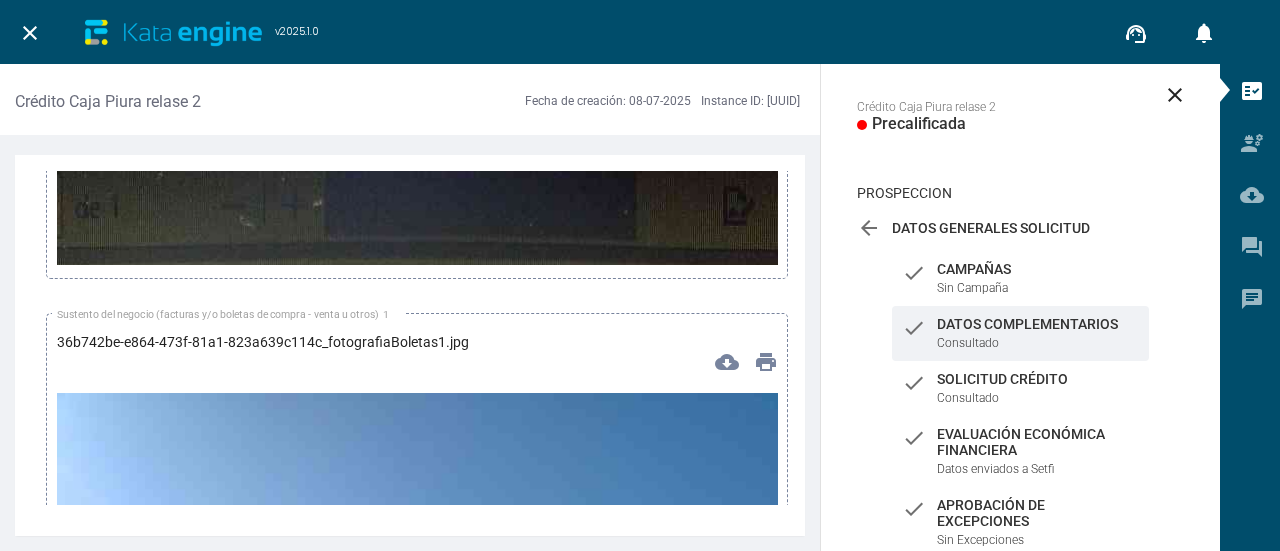 scroll, scrollTop: 13900, scrollLeft: 0, axis: vertical 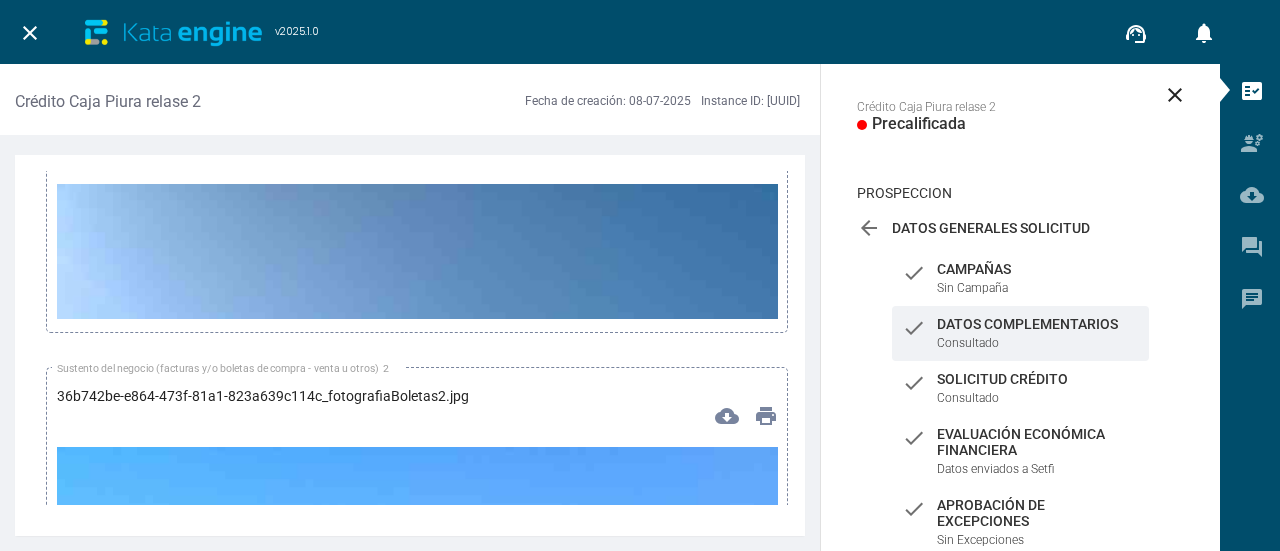 click at bounding box center [417, 825] 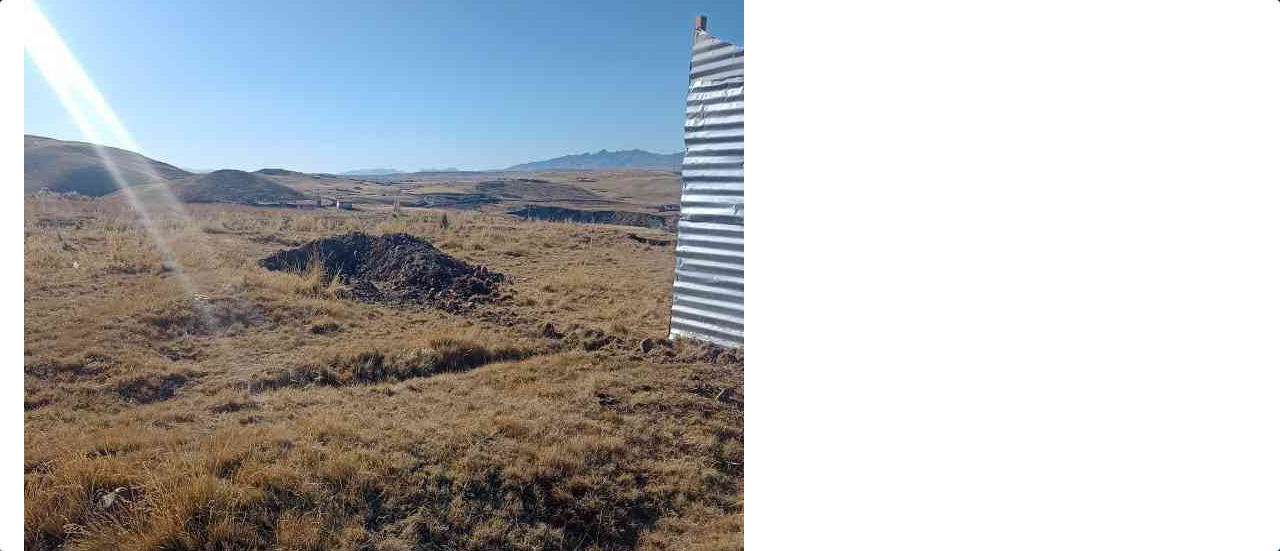 scroll, scrollTop: 0, scrollLeft: 0, axis: both 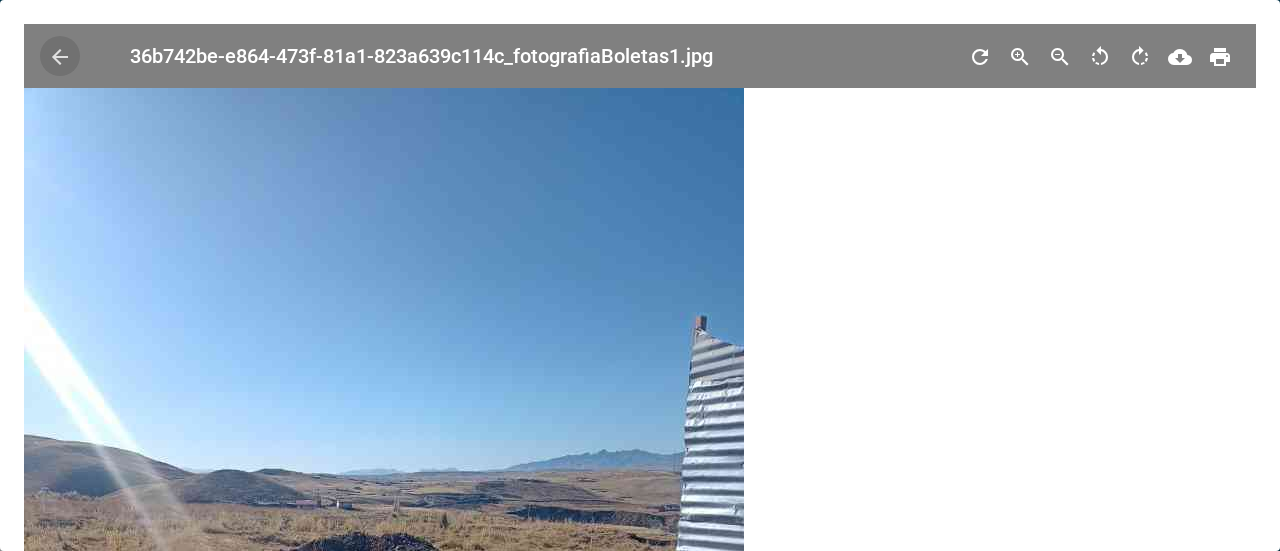 click on "arrow_back" at bounding box center (60, 57) 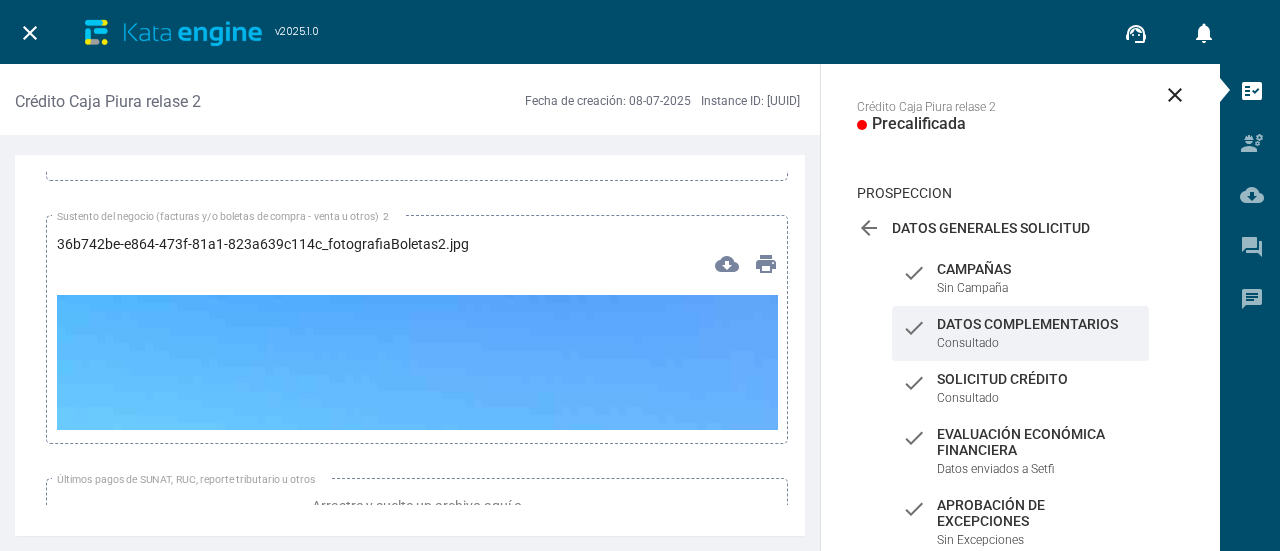 scroll, scrollTop: 14200, scrollLeft: 0, axis: vertical 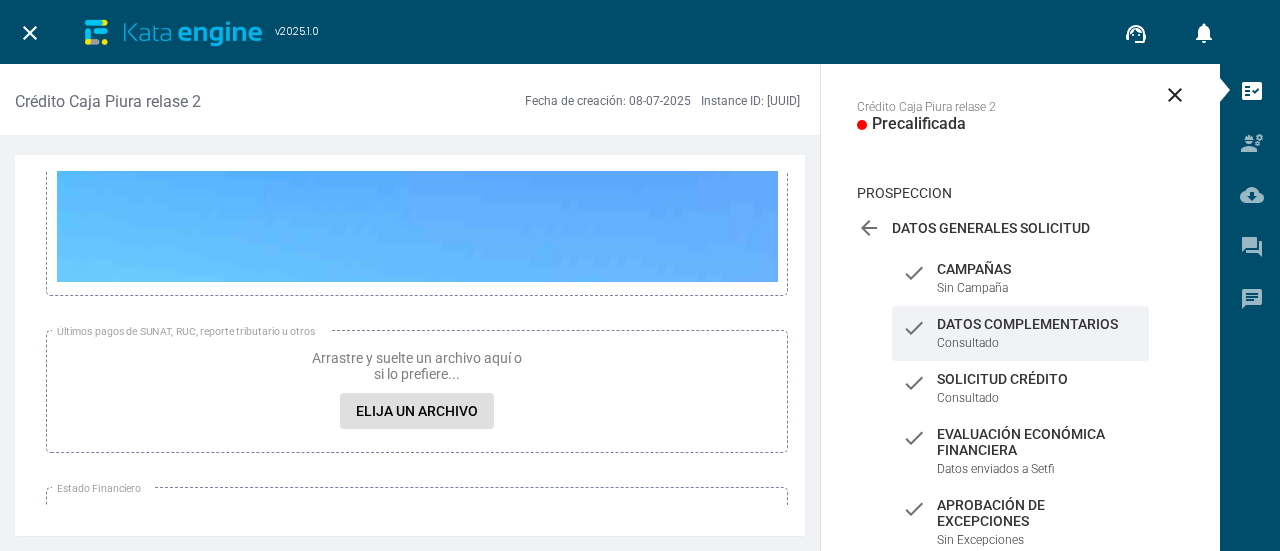 click at bounding box center (417, 788) 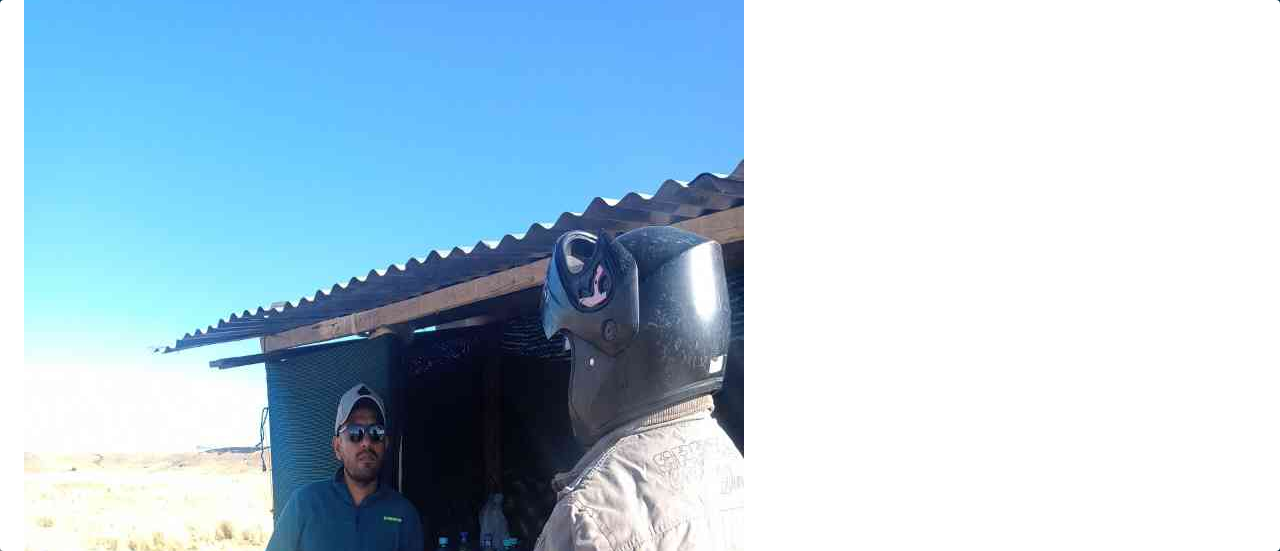 scroll, scrollTop: 0, scrollLeft: 0, axis: both 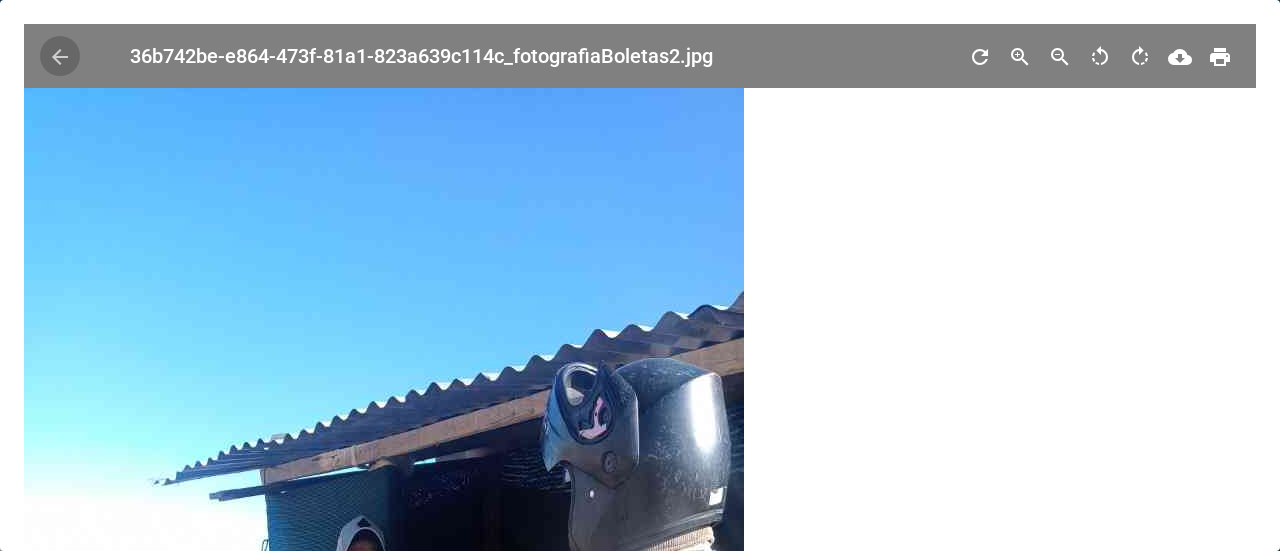click on "arrow_back" at bounding box center (60, 57) 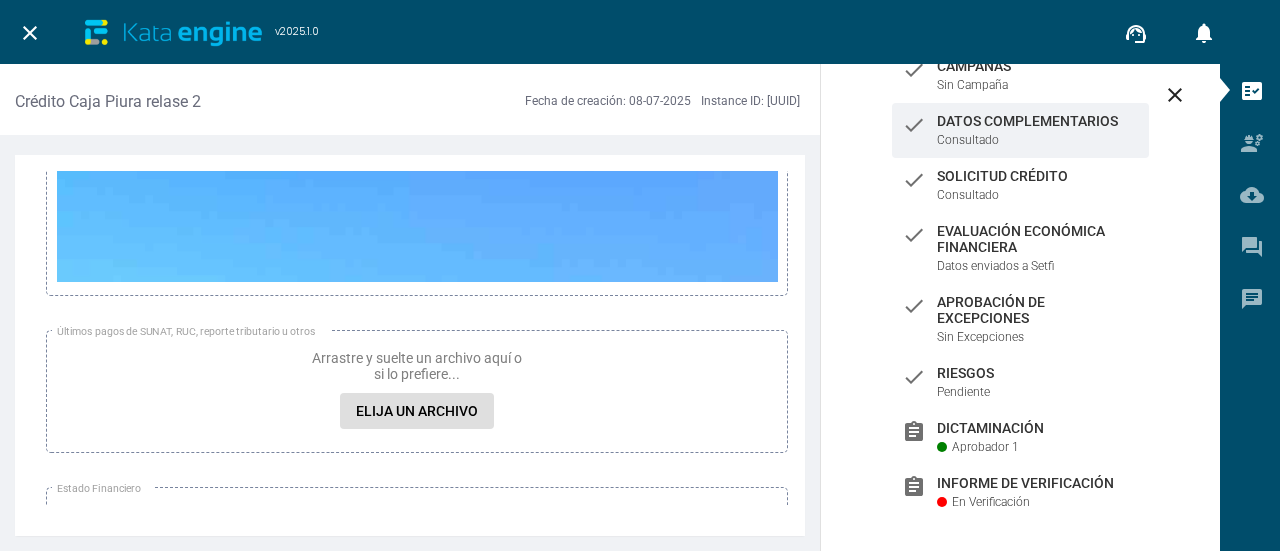 scroll, scrollTop: 213, scrollLeft: 0, axis: vertical 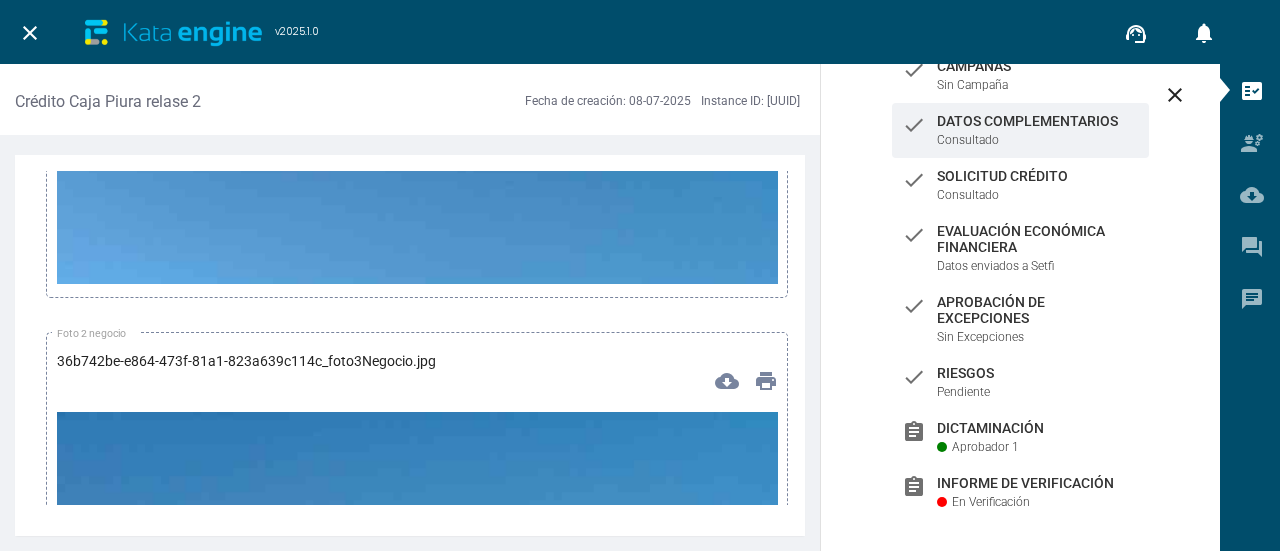 click at bounding box center (417, 790) 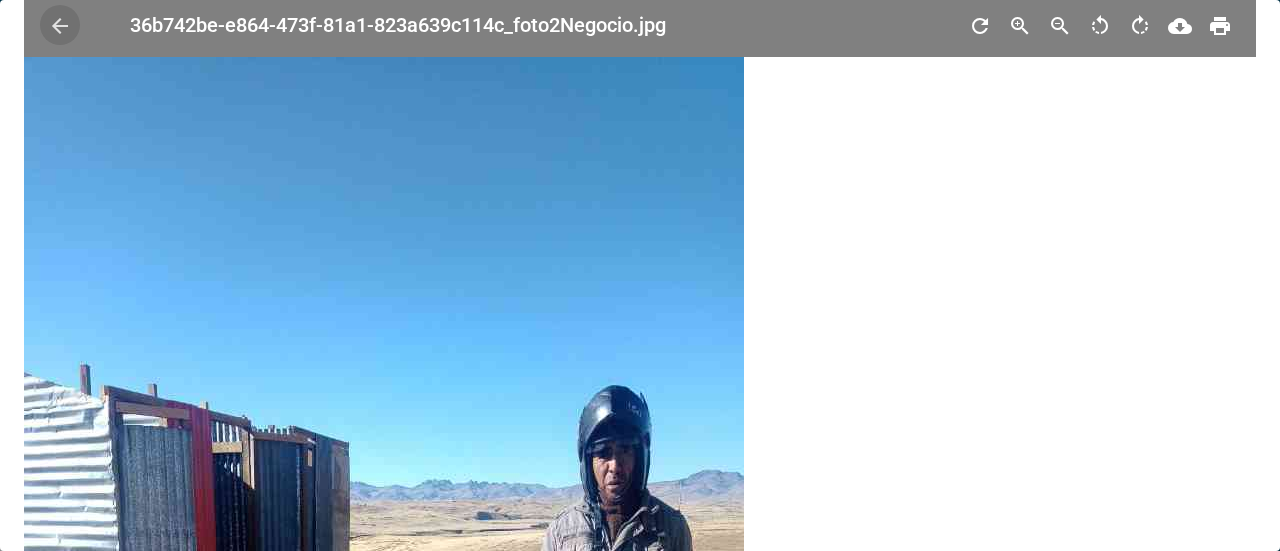 scroll, scrollTop: 0, scrollLeft: 0, axis: both 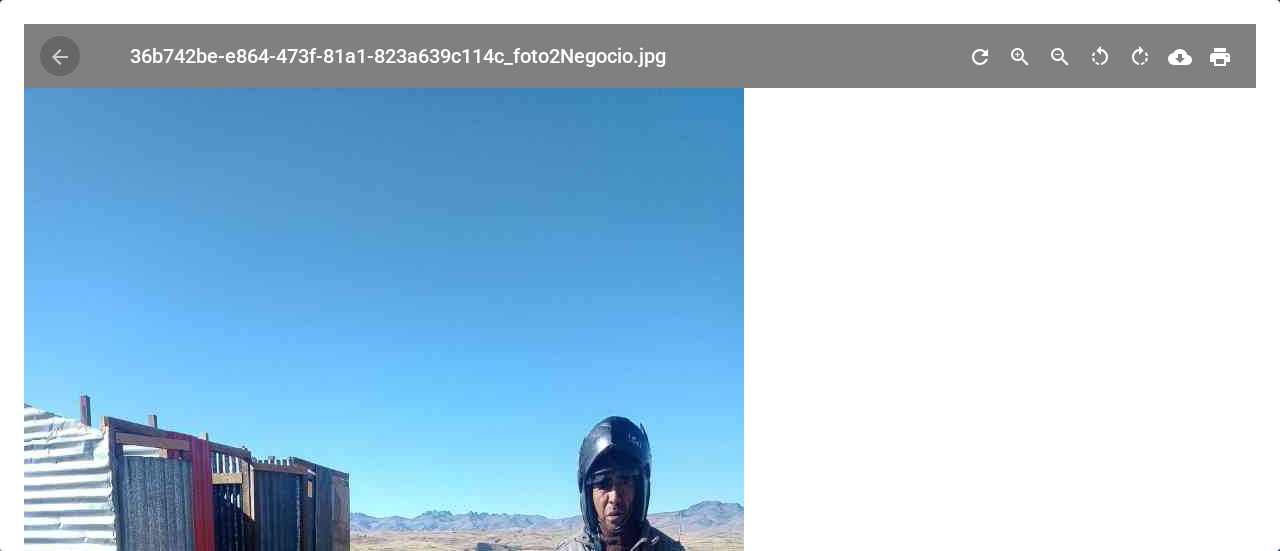 click on "arrow_back" at bounding box center [60, 57] 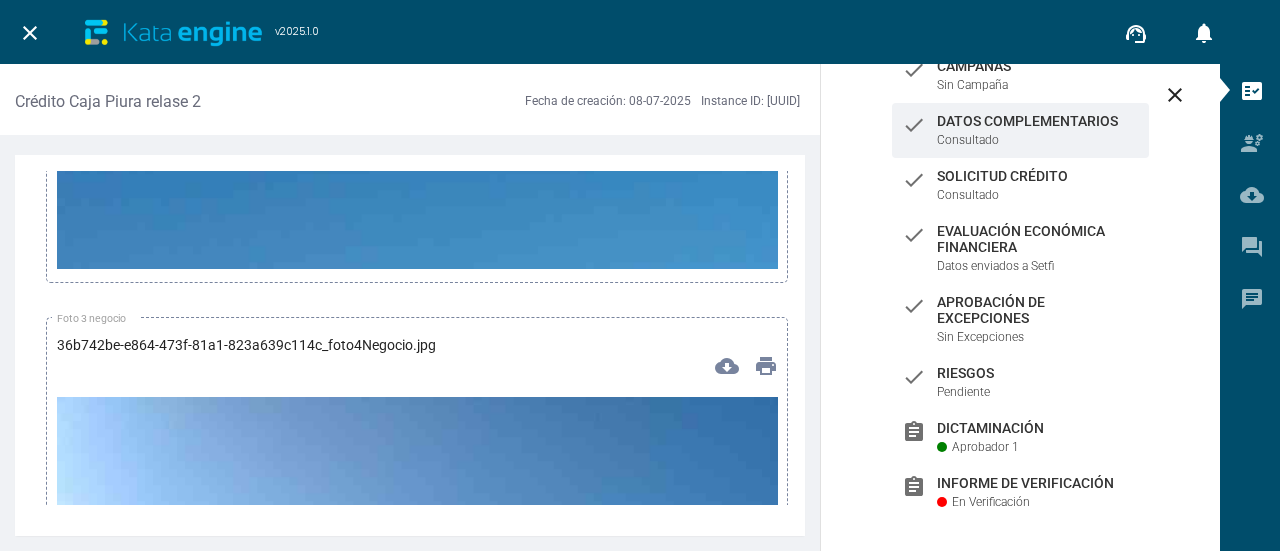 scroll, scrollTop: 15400, scrollLeft: 0, axis: vertical 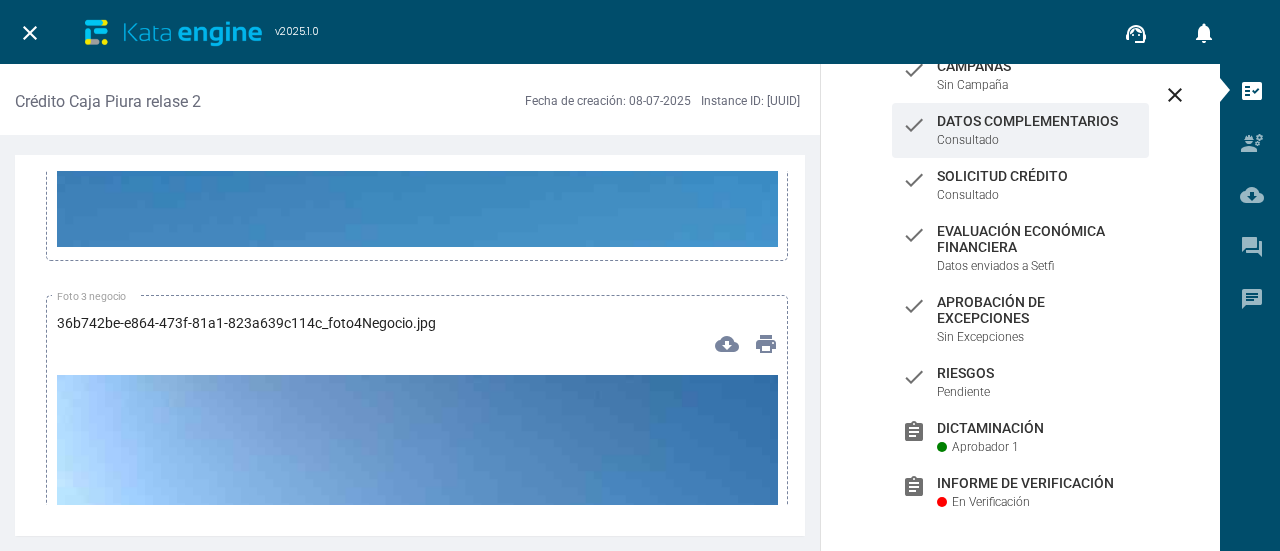click at bounding box center [417, 753] 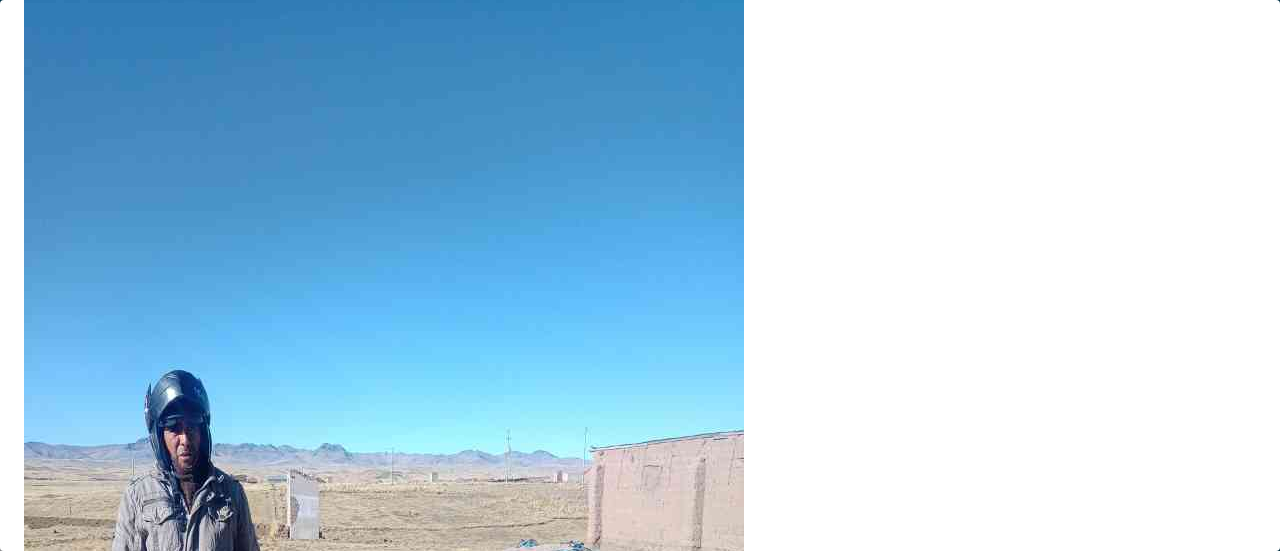 scroll, scrollTop: 0, scrollLeft: 0, axis: both 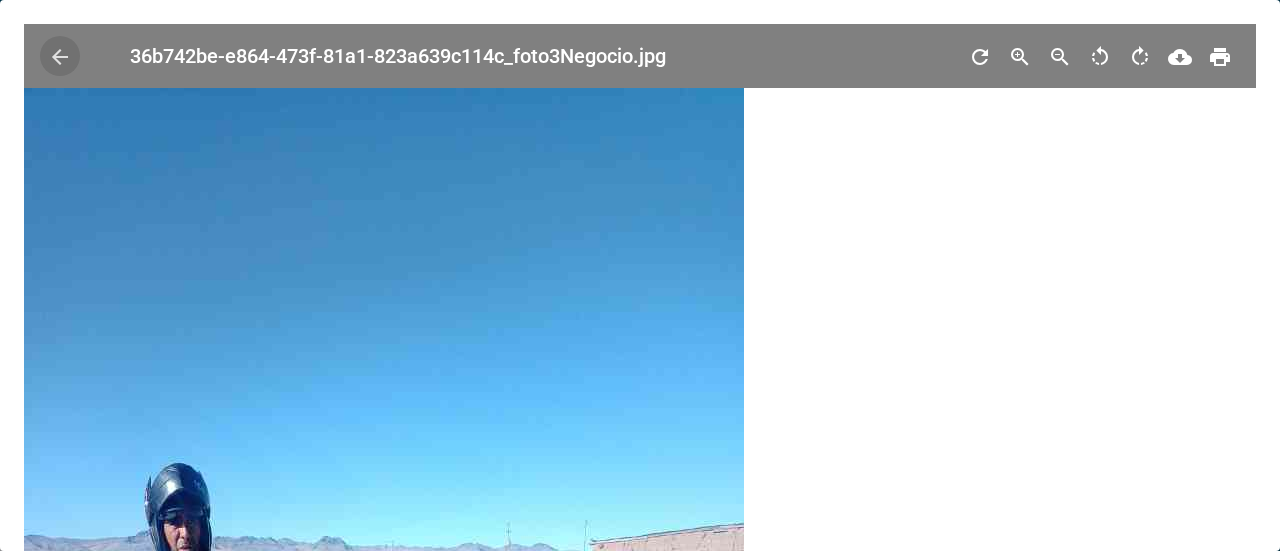 click on "arrow_back" at bounding box center [60, 56] 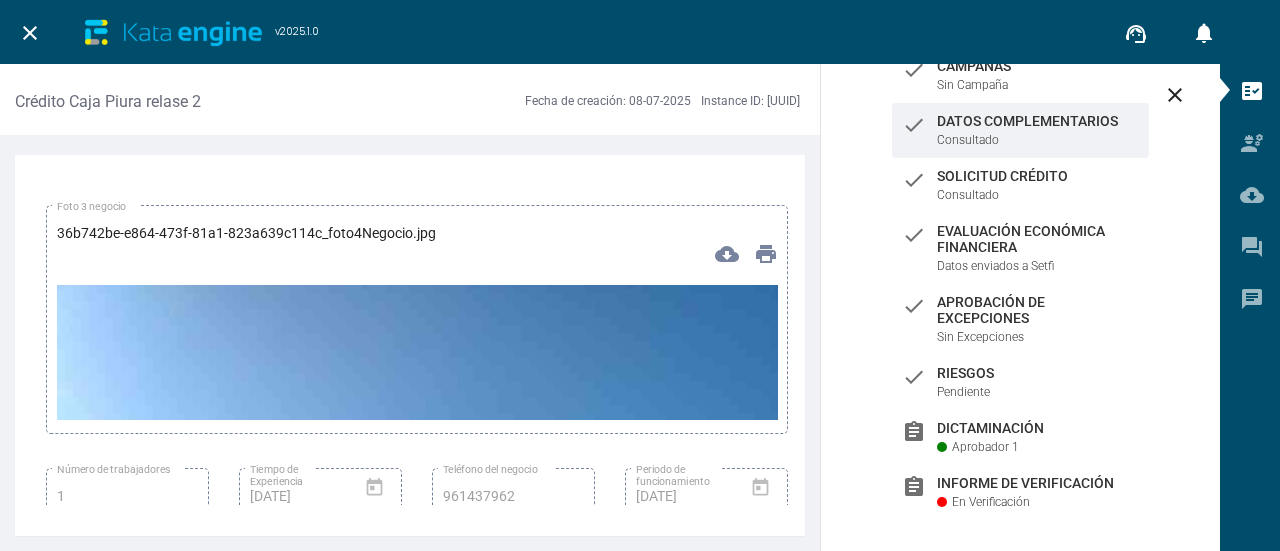 scroll, scrollTop: 15600, scrollLeft: 0, axis: vertical 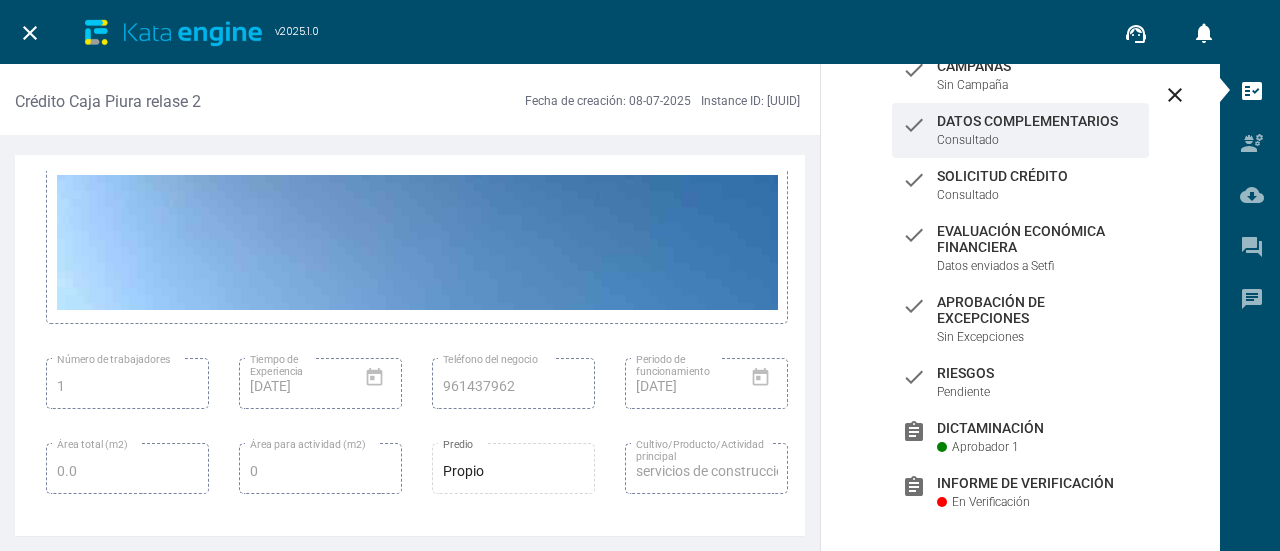 click at bounding box center [417, 816] 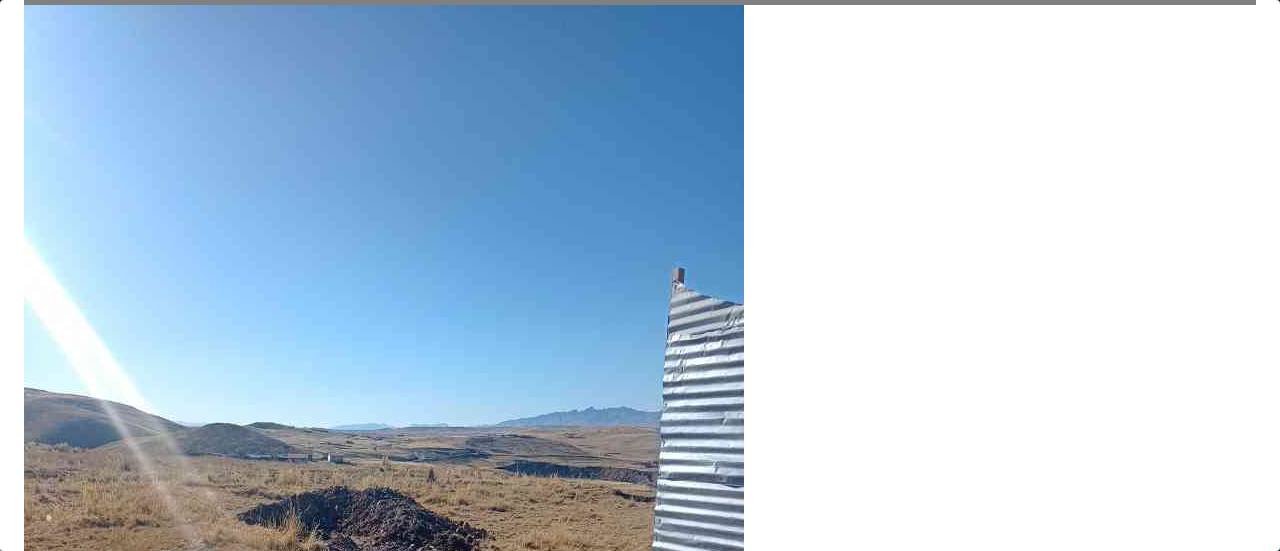 scroll, scrollTop: 0, scrollLeft: 0, axis: both 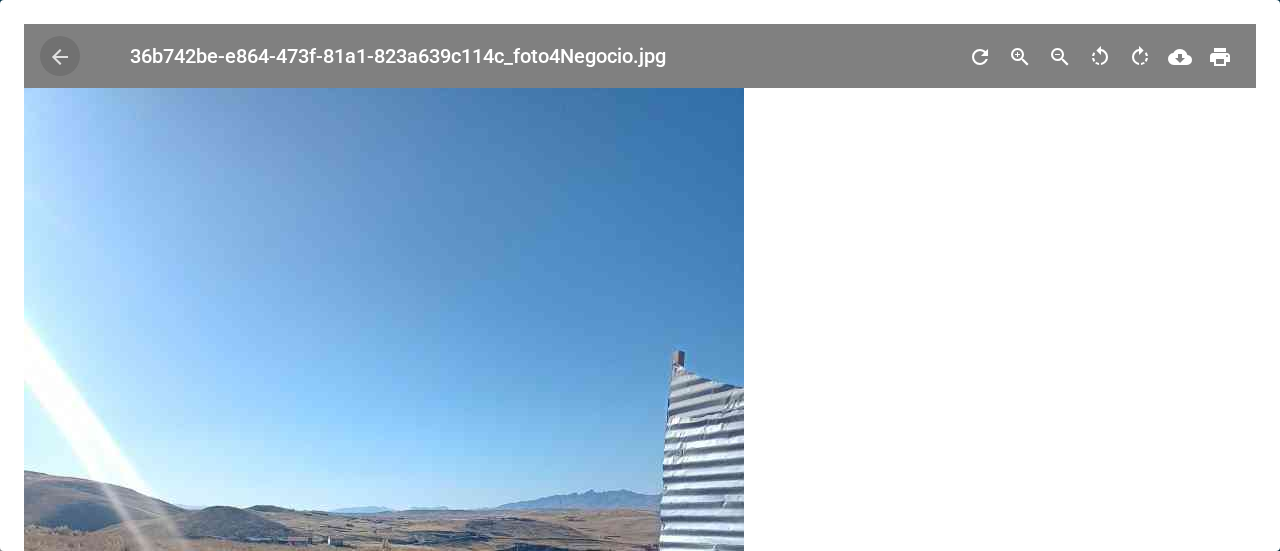 click on "arrow_back" at bounding box center (60, 57) 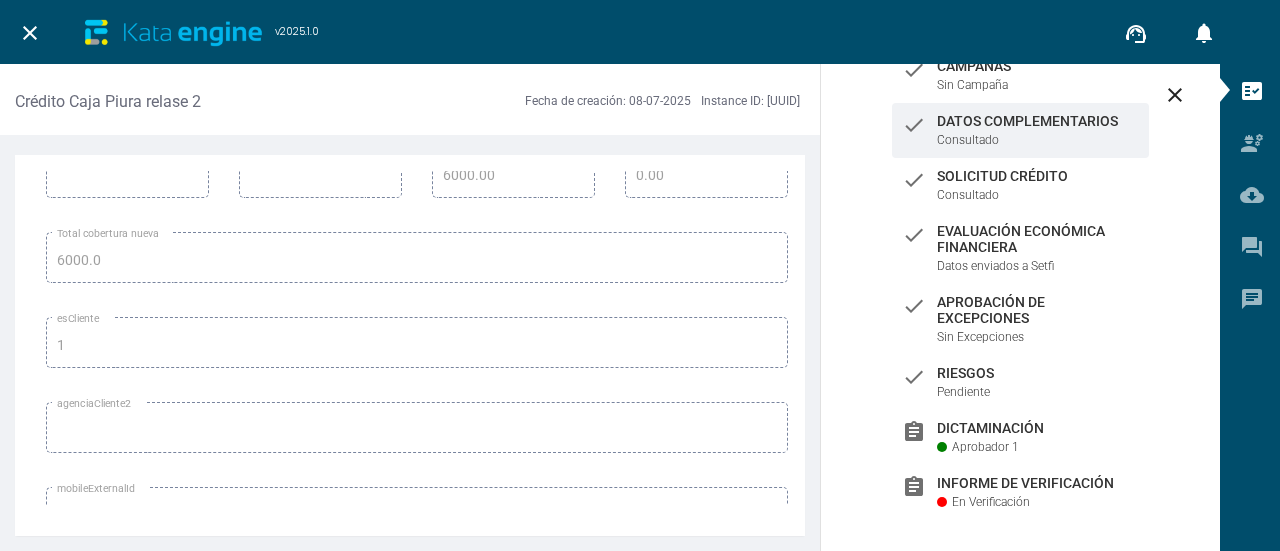 scroll, scrollTop: 17977, scrollLeft: 0, axis: vertical 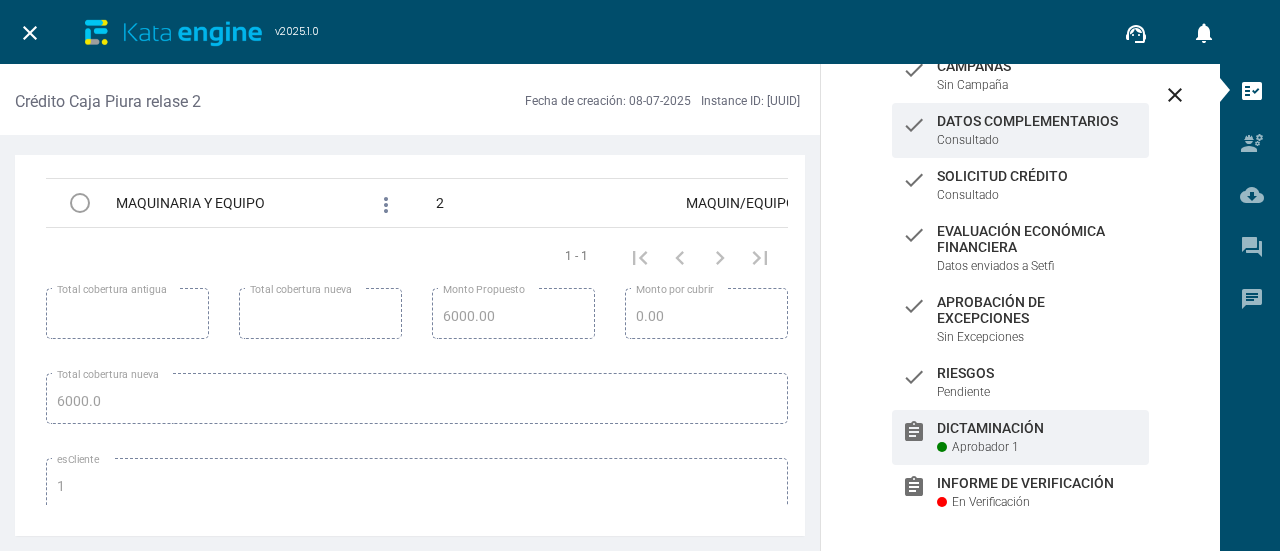 click on "assignment Dictaminación Aprobador 1" at bounding box center (1020, 75) 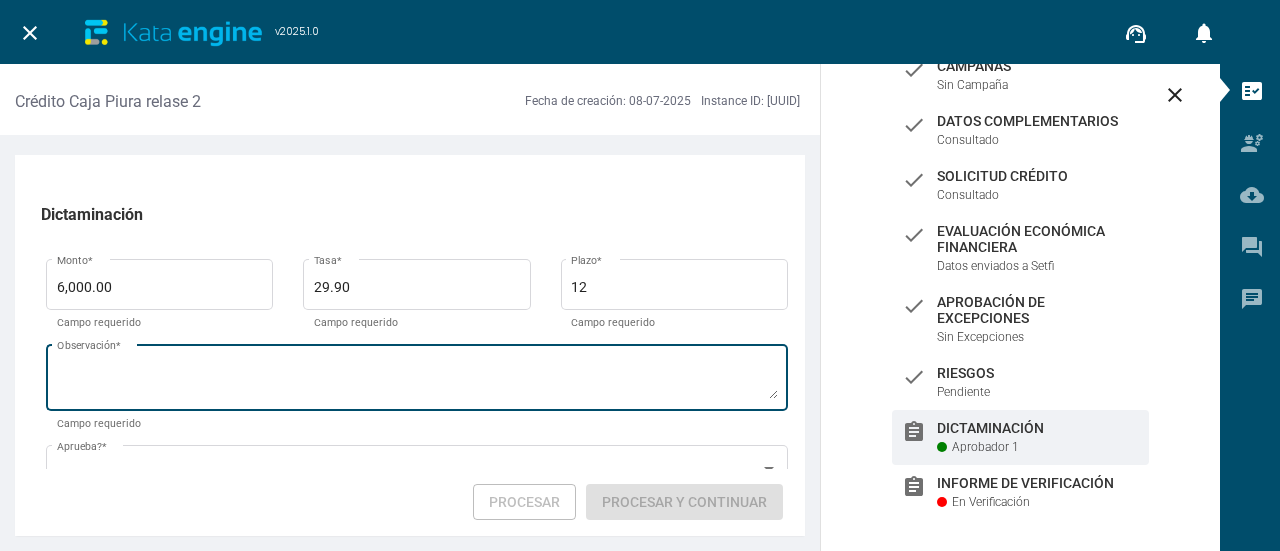 click on "Observación   *" at bounding box center (417, 381) 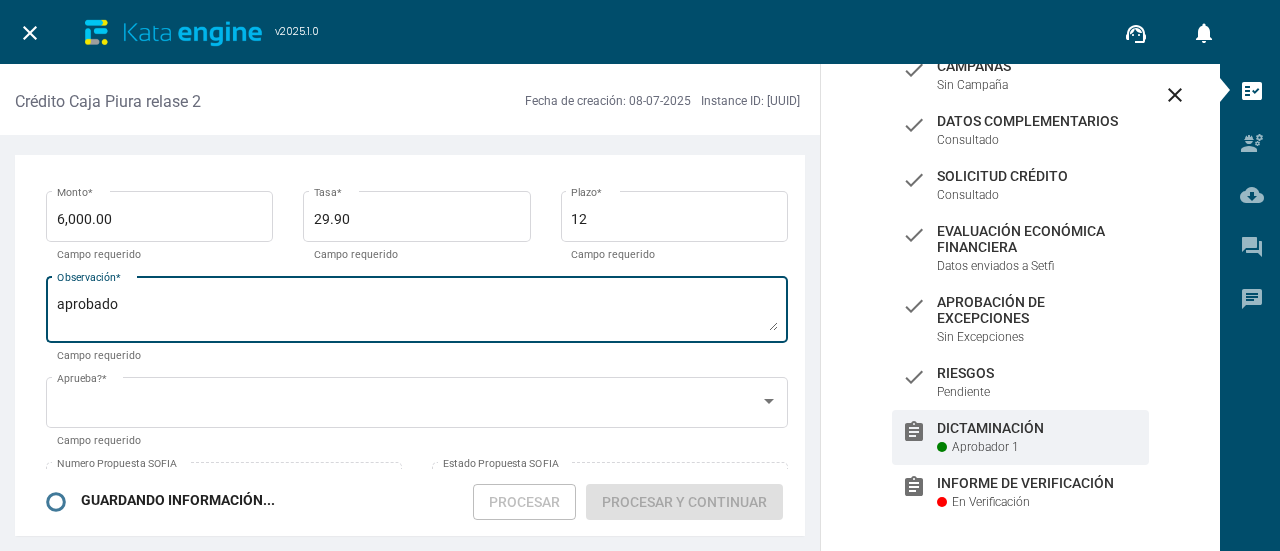 scroll, scrollTop: 100, scrollLeft: 0, axis: vertical 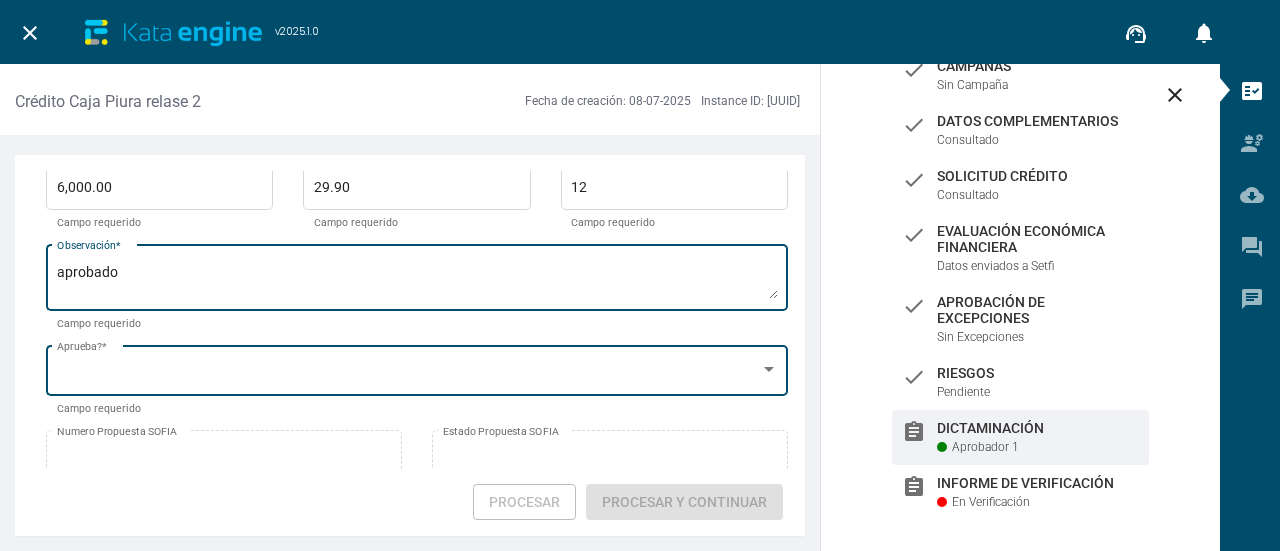 type on "aprobado" 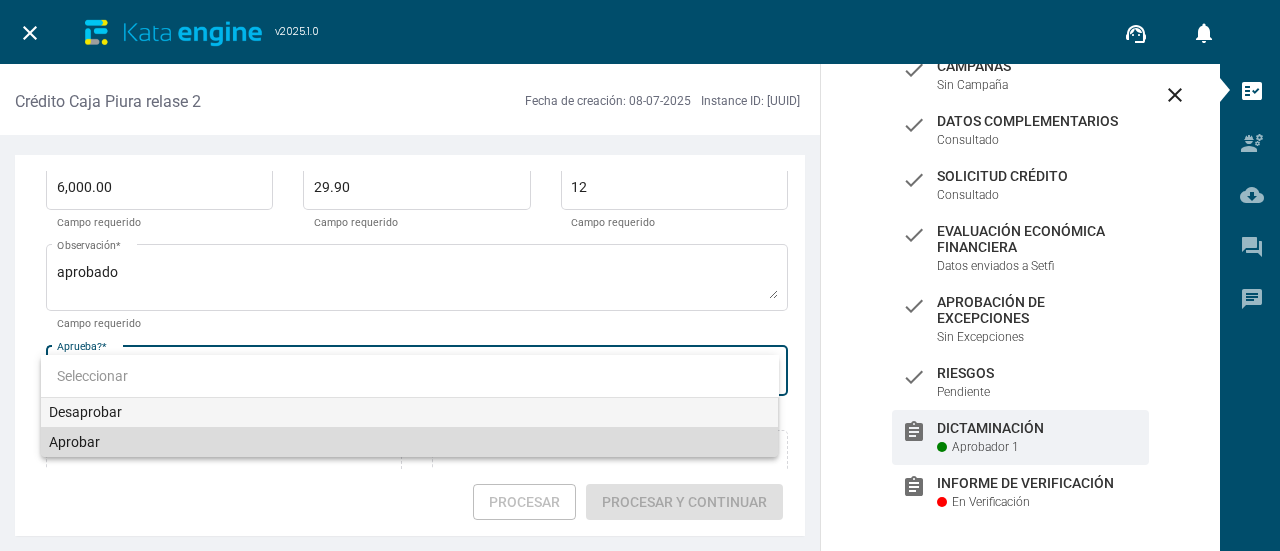 click on "Aprobar" at bounding box center [410, 442] 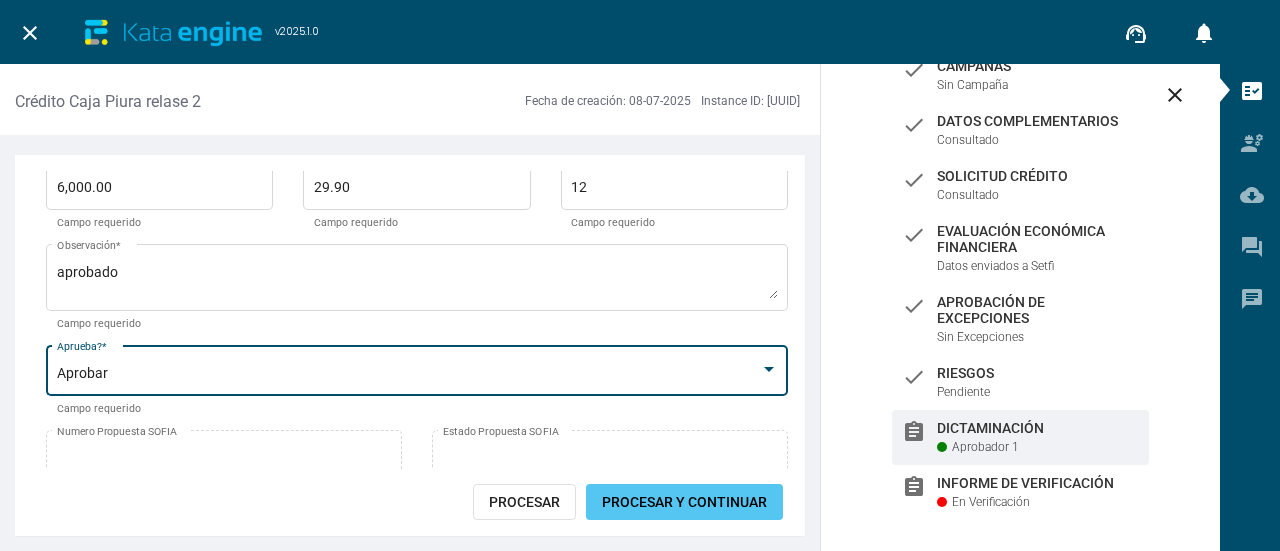 click on "Procesar y Continuar" at bounding box center (684, 502) 